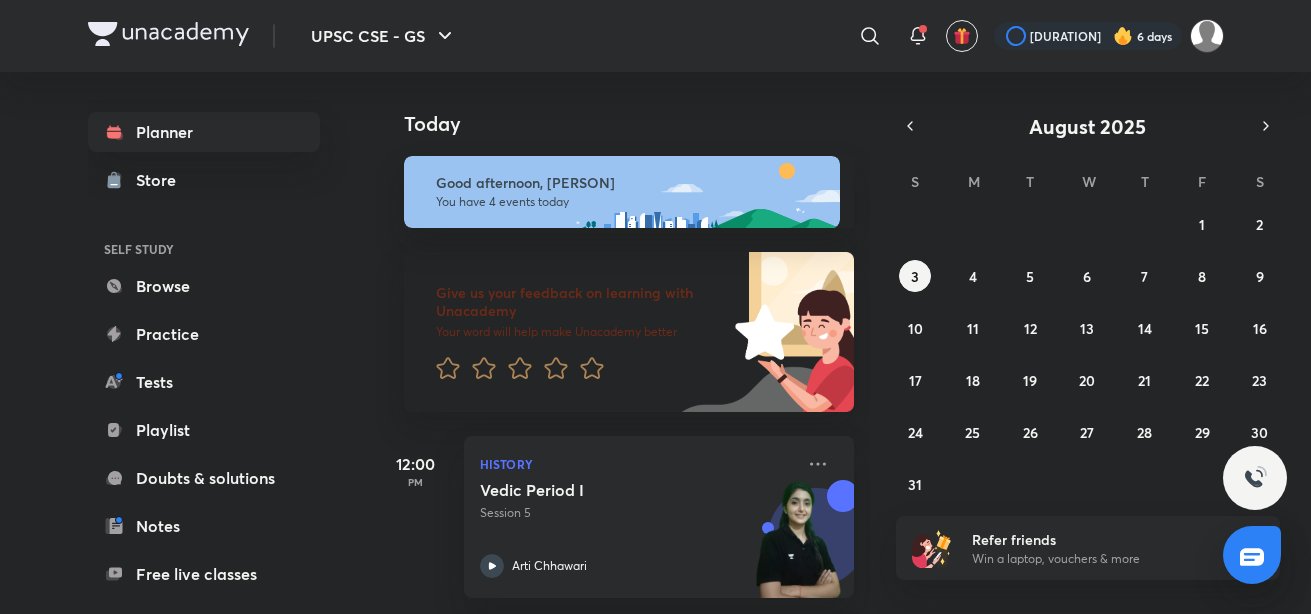 scroll, scrollTop: 0, scrollLeft: 0, axis: both 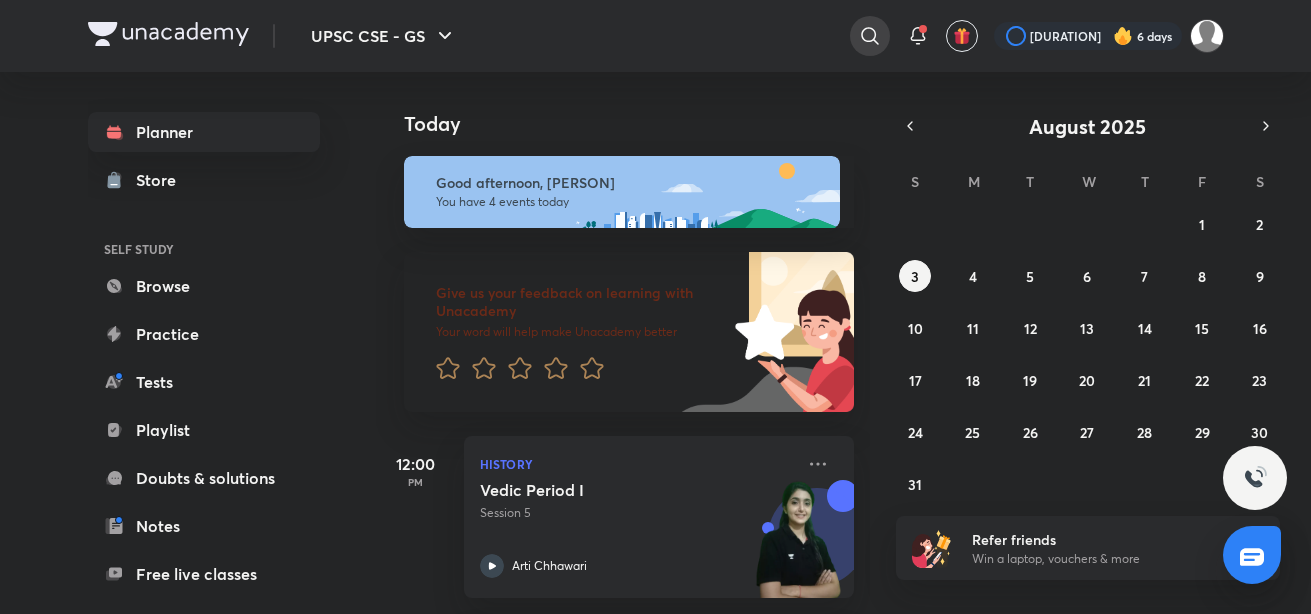click 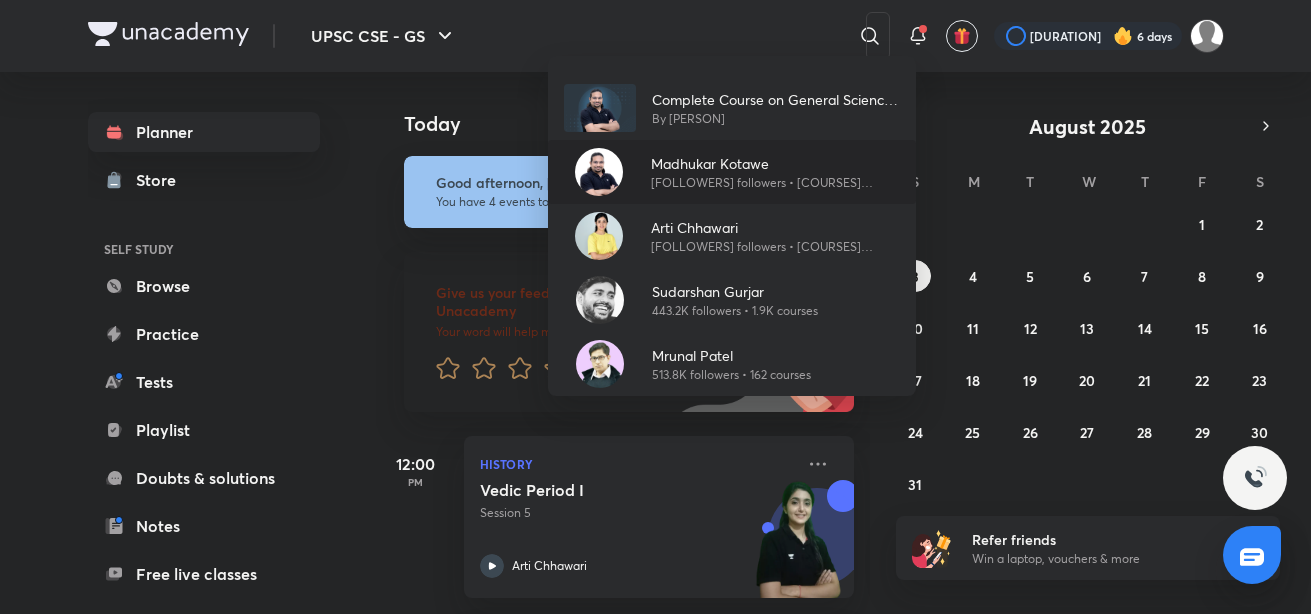 click on "Madhukar Kotawe" at bounding box center [775, 163] 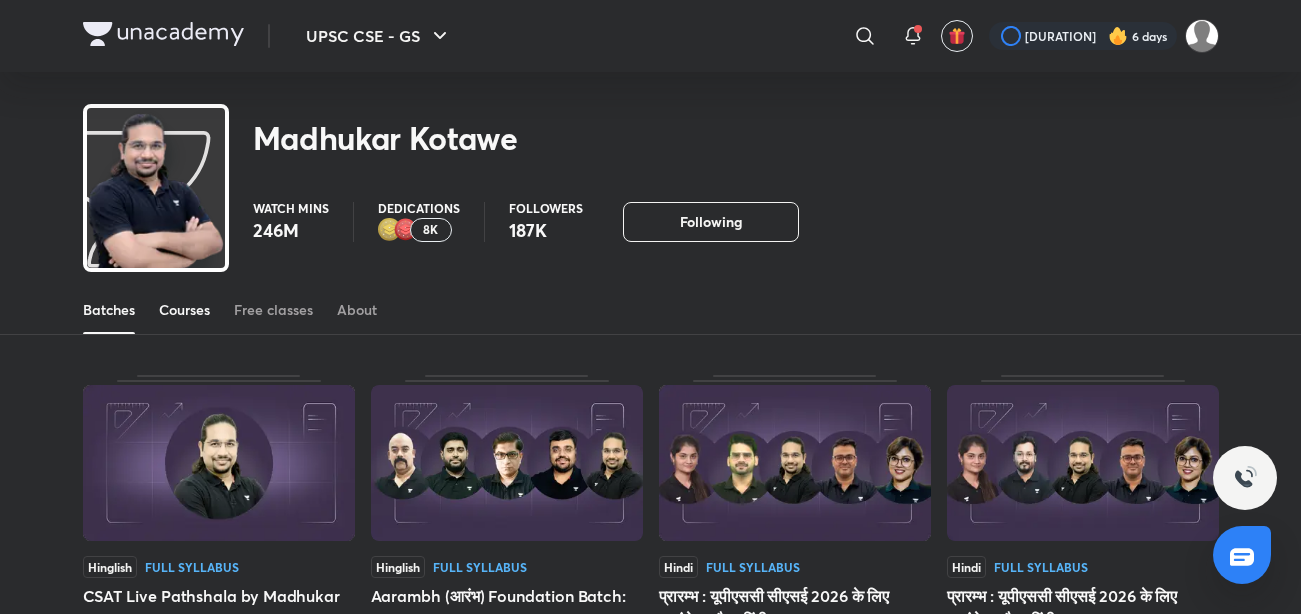 click on "Courses" at bounding box center [184, 310] 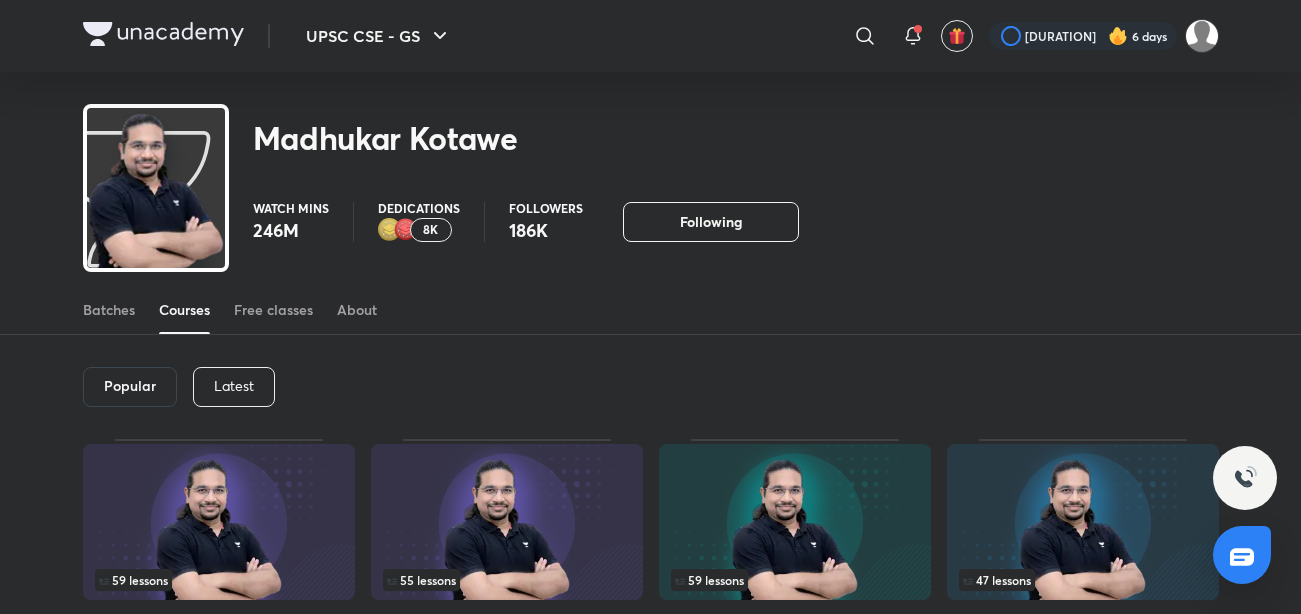 click on "Latest" at bounding box center (234, 386) 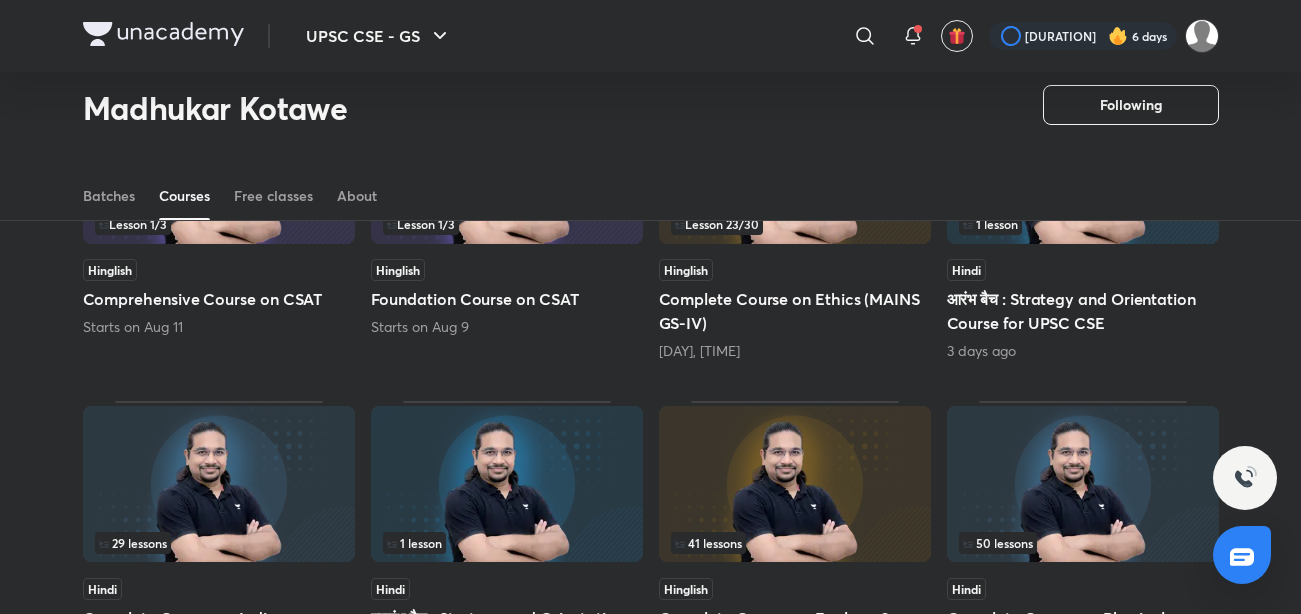 scroll, scrollTop: 294, scrollLeft: 0, axis: vertical 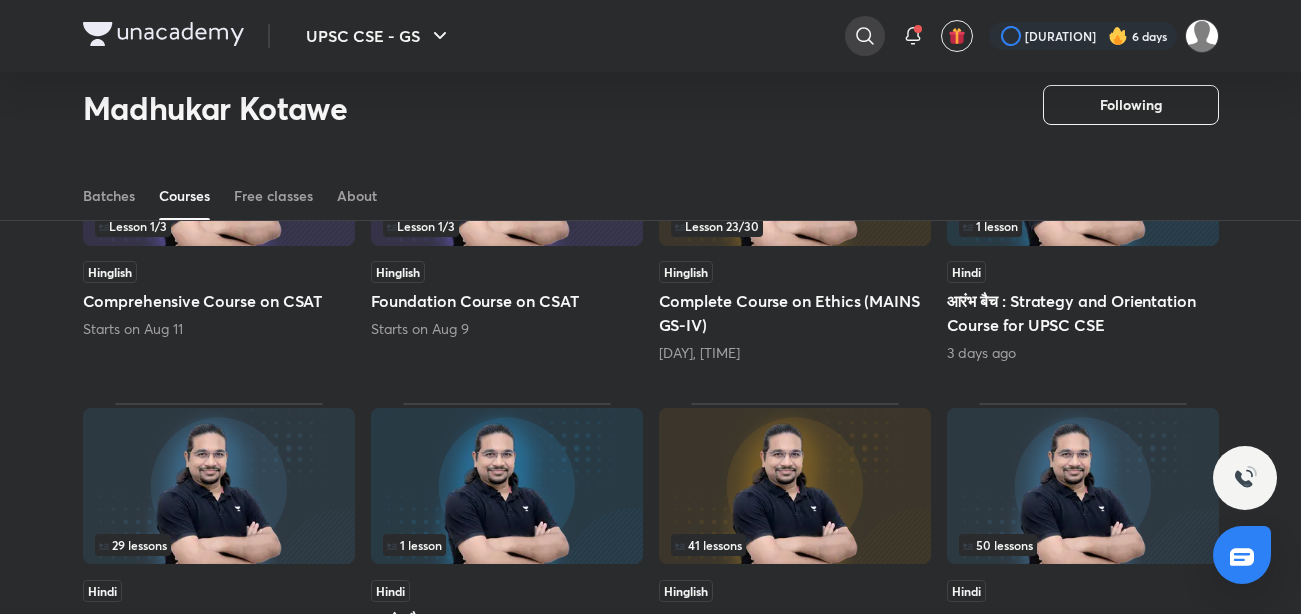 click 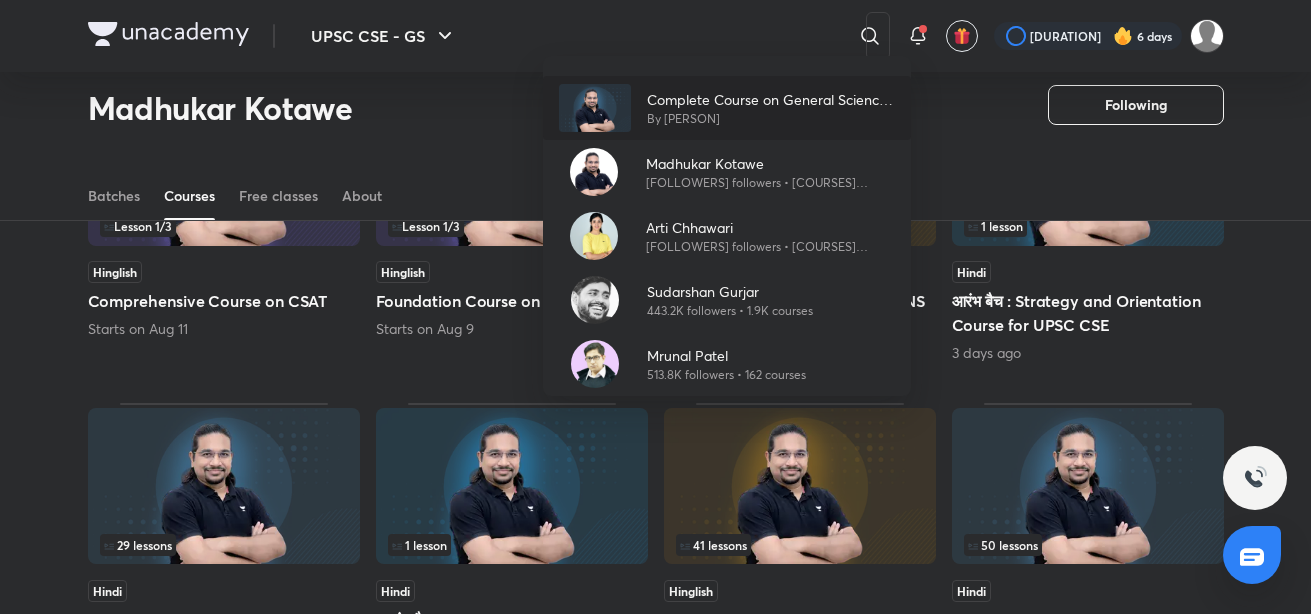 click on "Complete Course on General Science [YEAR]-[YEAR] By [PERSON]" at bounding box center (727, 108) 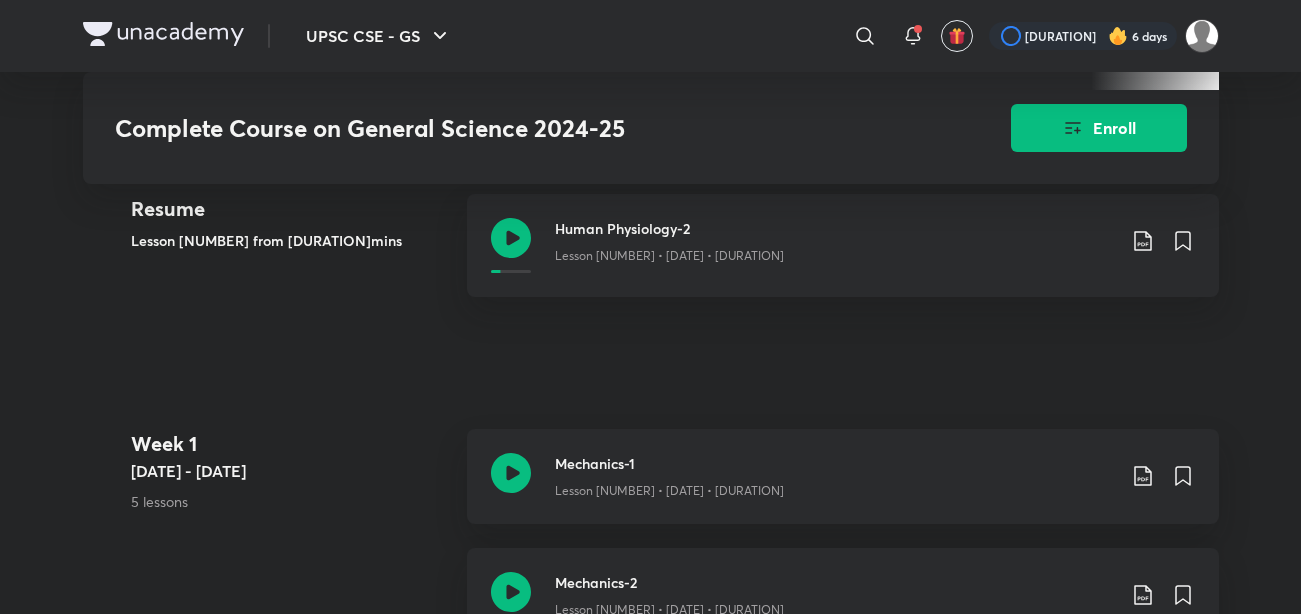 scroll, scrollTop: 861, scrollLeft: 0, axis: vertical 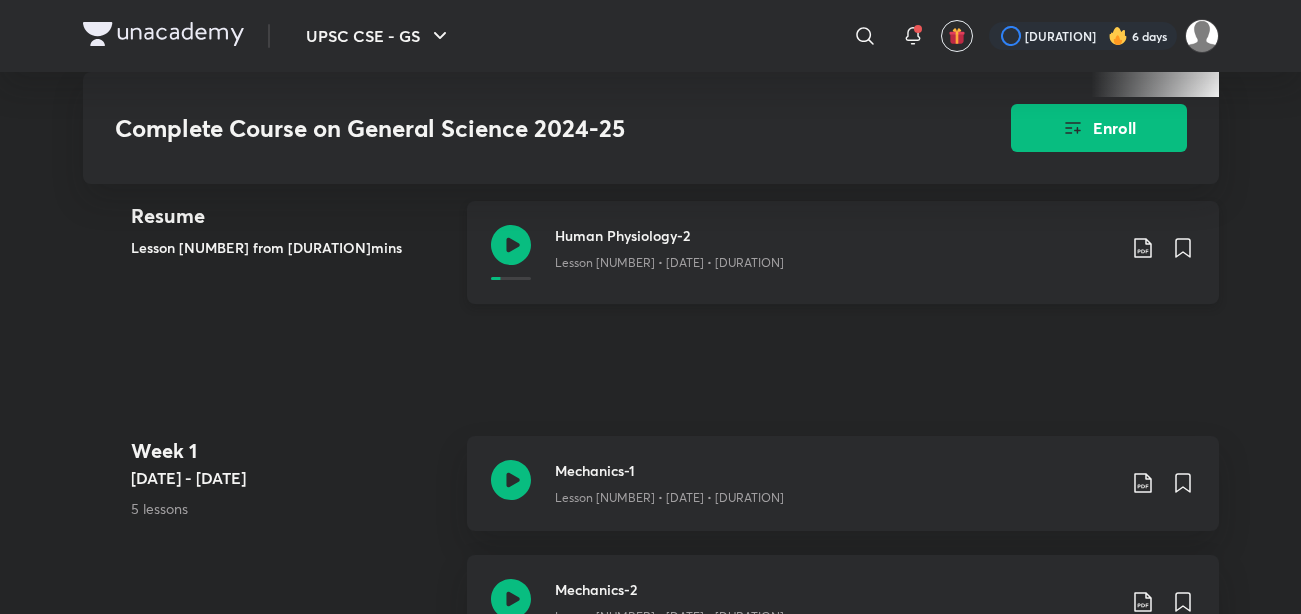 click 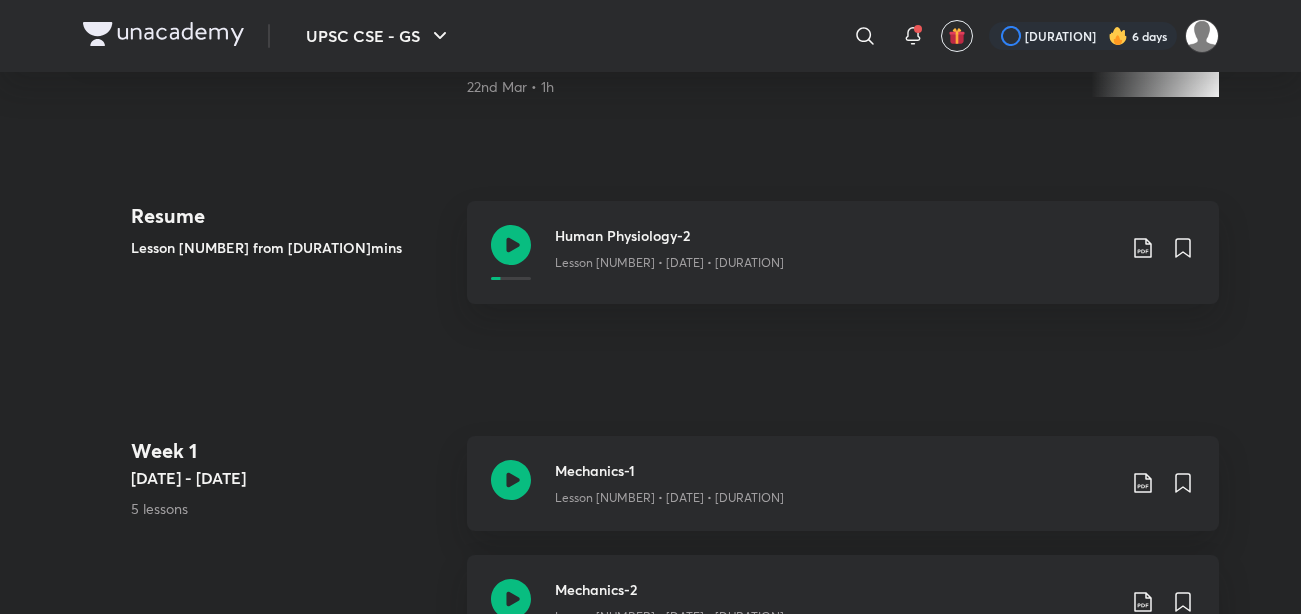 scroll, scrollTop: 0, scrollLeft: 0, axis: both 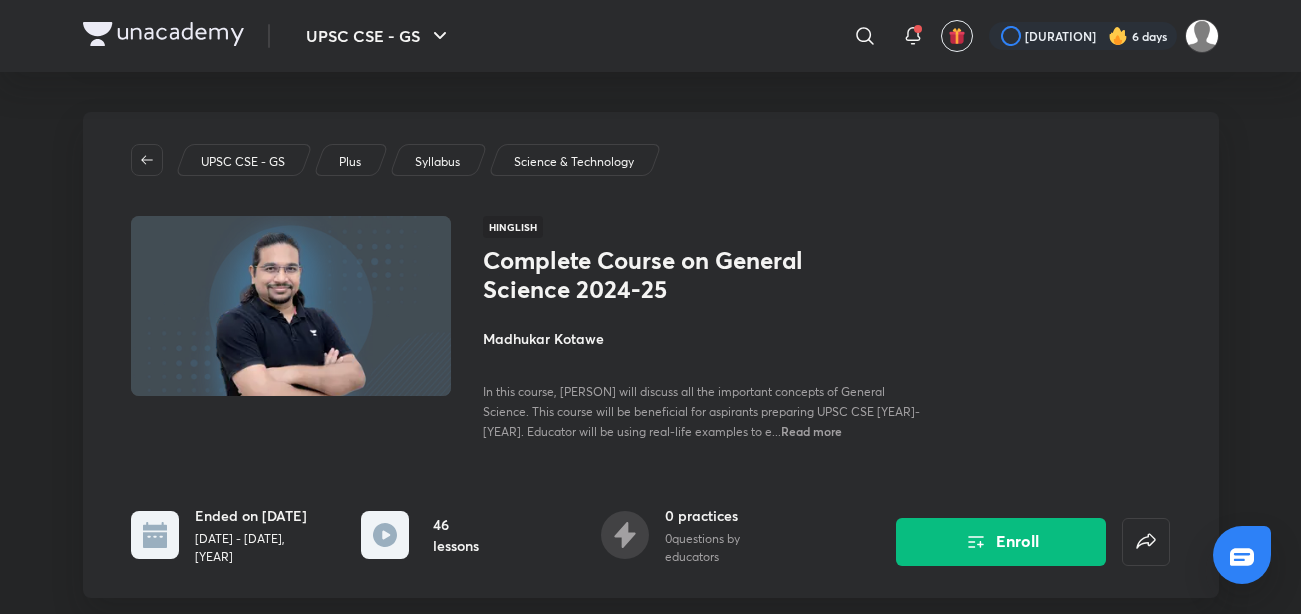 click on "UPSC CSE - GS Plus Syllabus Science Technology Hinglish Complete Course on General Science [YEAR]-[YEAR] [PERSON] In this course, [PERSON] will discuss all the important concepts of General Science. This course will be beneficial for aspirants preparing UPSC CSE [YEAR]-[YEAR]. Educator will be using real-life examples to e... Read more Ended on [DATE] [DATE] - [DATE], [YEAR] [NUMBER] lessons 0 practices 0 questions by educators Enroll" at bounding box center [651, 355] 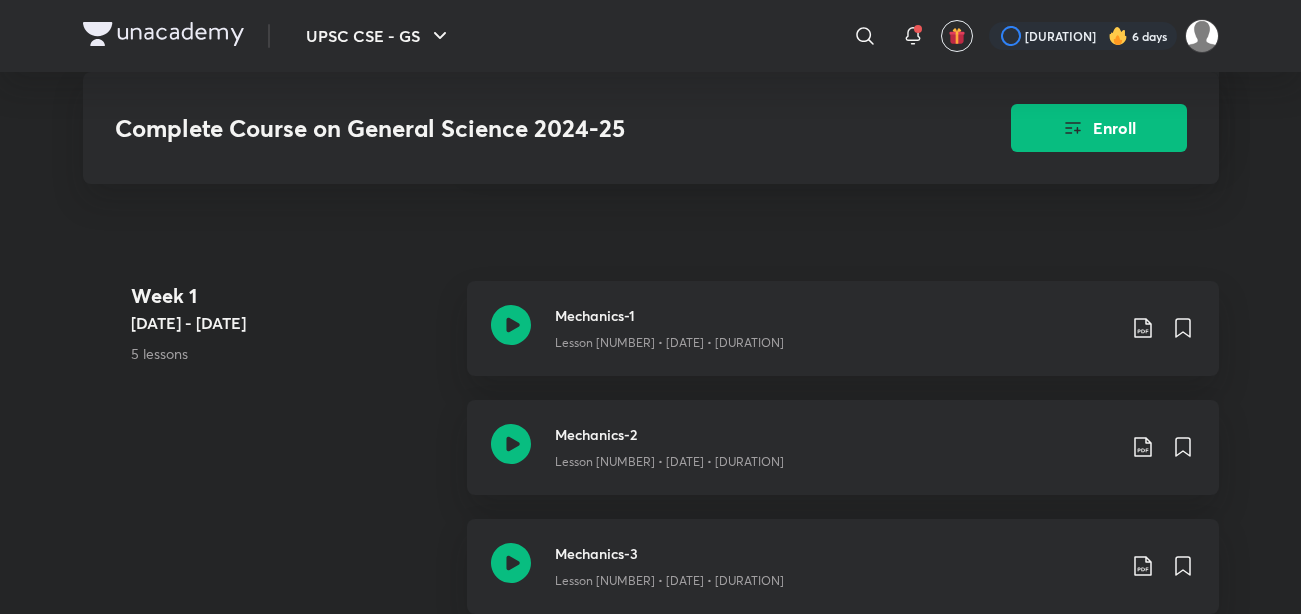 scroll, scrollTop: 1032, scrollLeft: 0, axis: vertical 